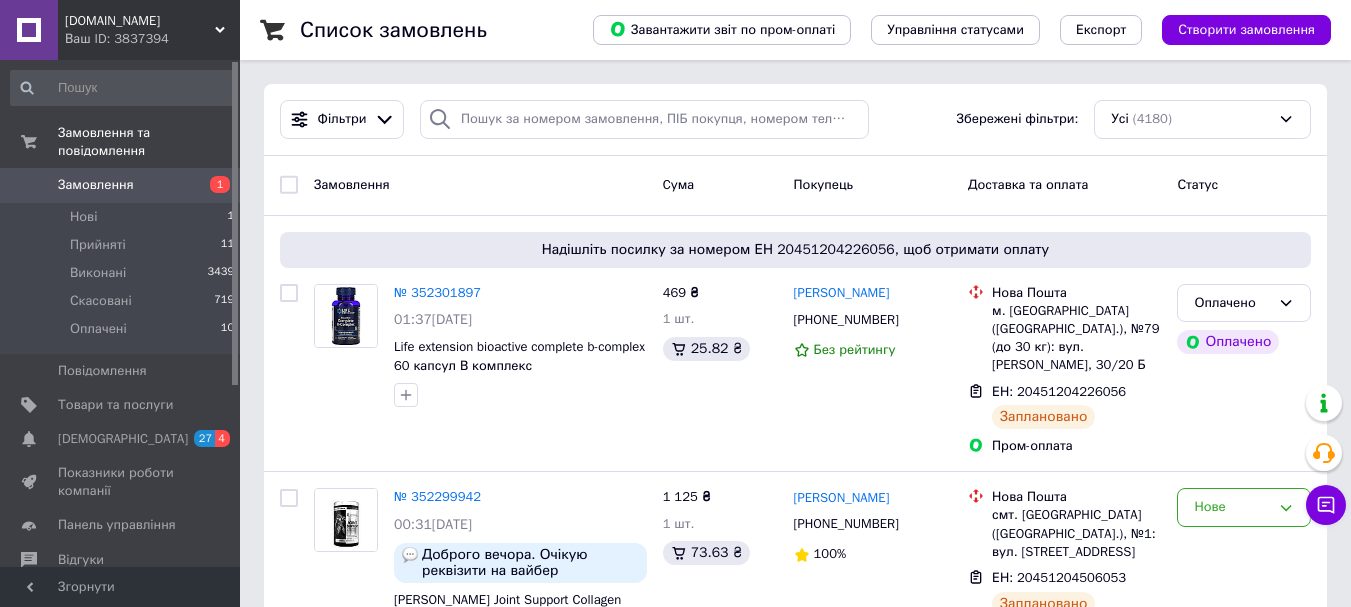 scroll, scrollTop: 0, scrollLeft: 0, axis: both 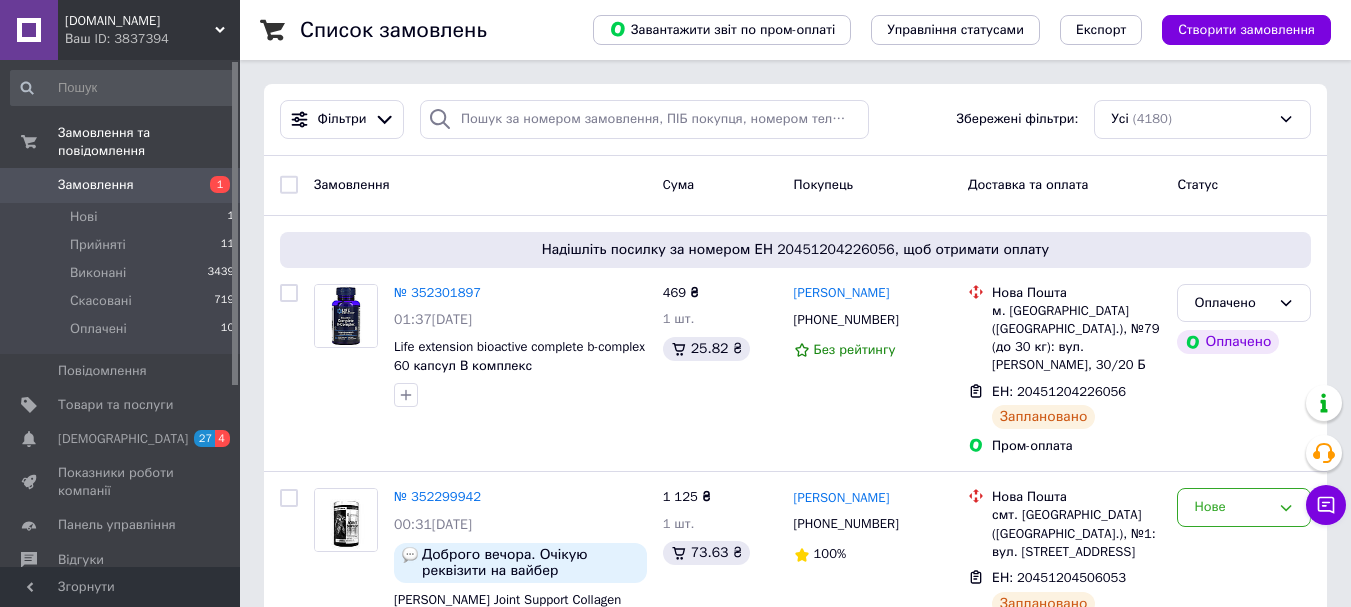 drag, startPoint x: 0, startPoint y: 0, endPoint x: 423, endPoint y: 101, distance: 434.89078 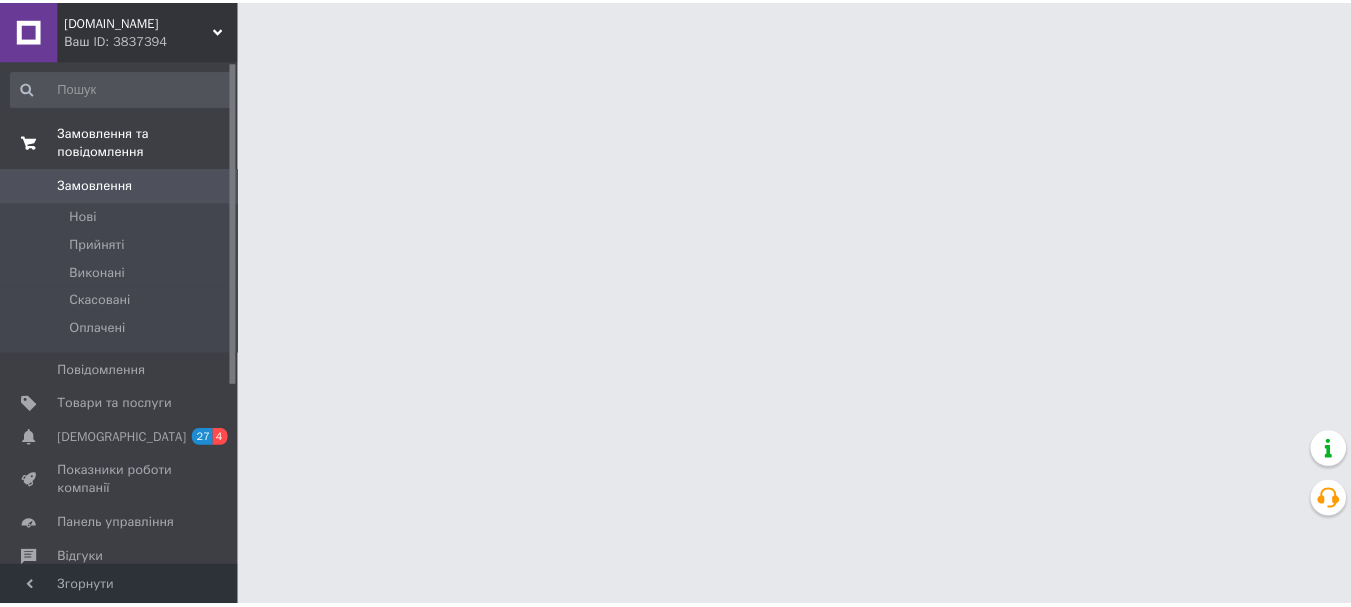 scroll, scrollTop: 0, scrollLeft: 0, axis: both 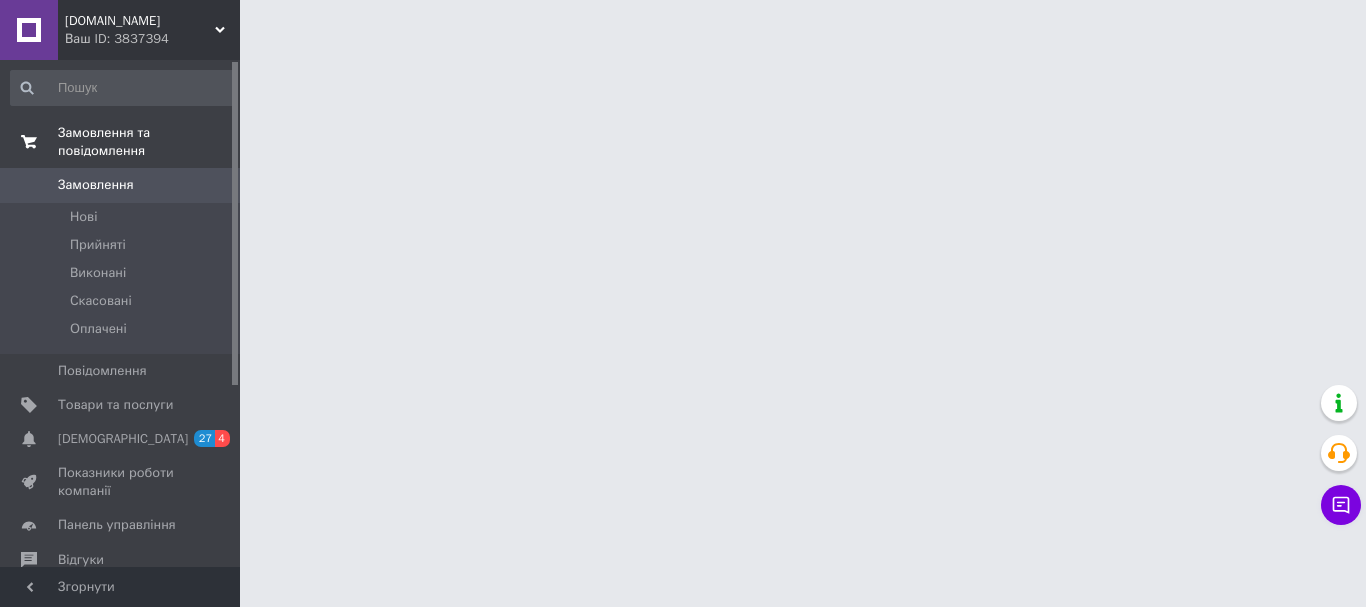 click on "Замовлення та повідомлення" at bounding box center (149, 142) 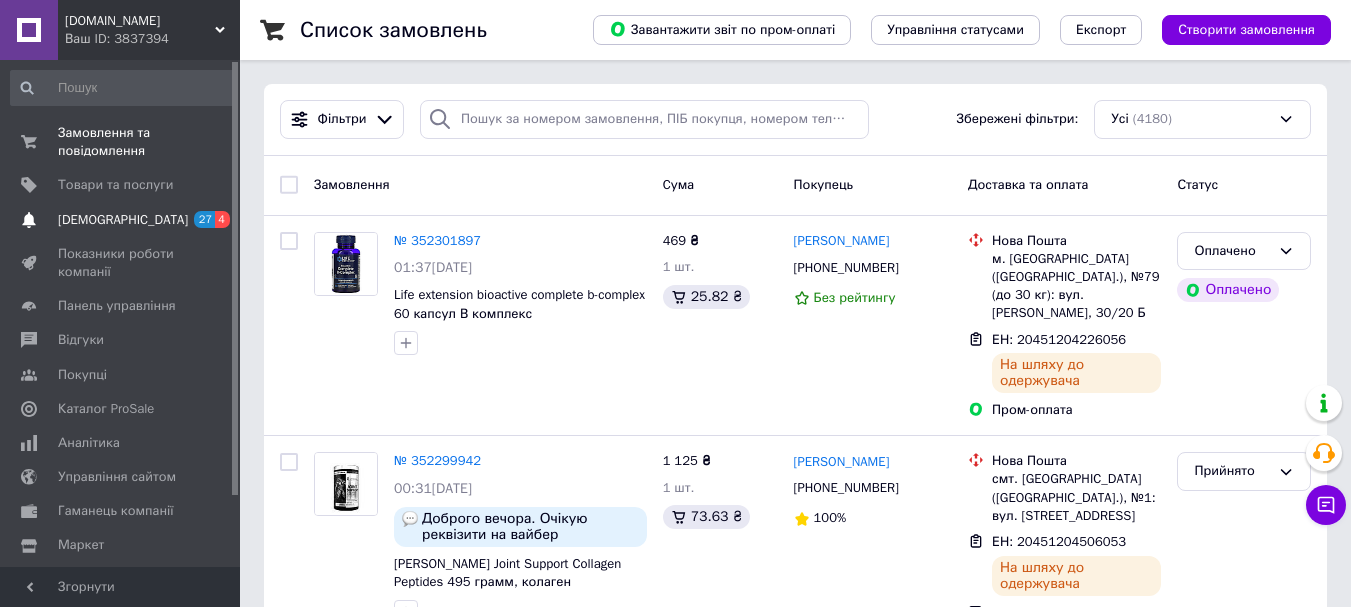 click on "[DEMOGRAPHIC_DATA]" at bounding box center (123, 220) 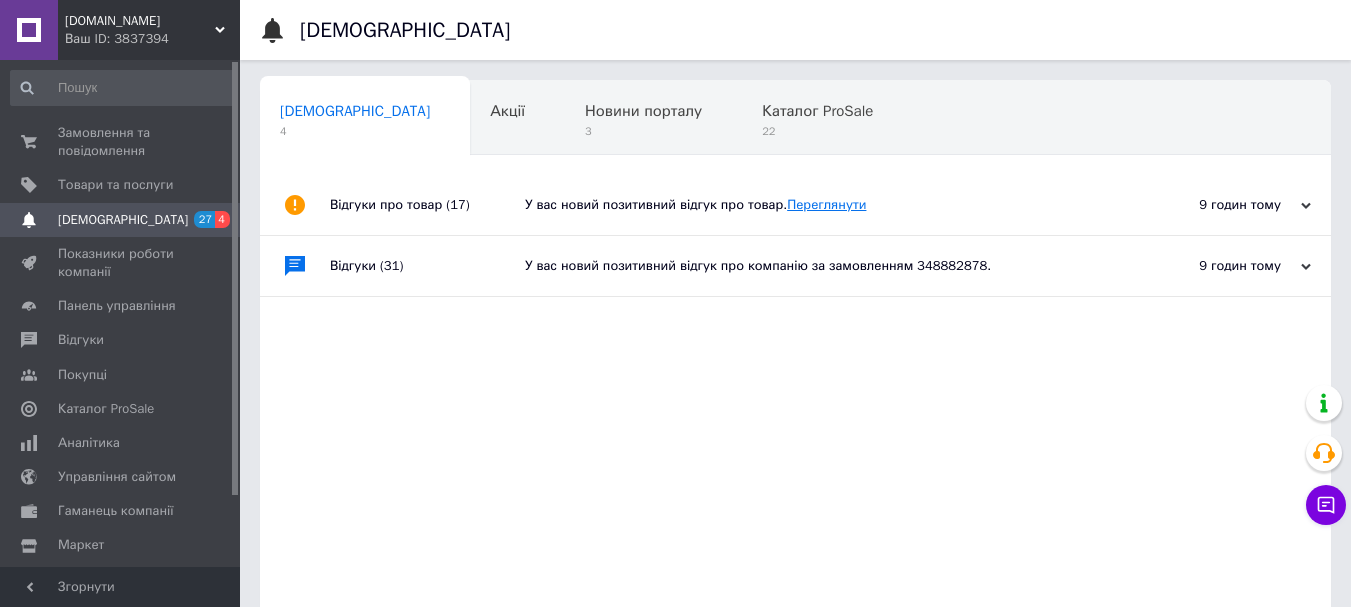click on "Переглянути" at bounding box center [826, 204] 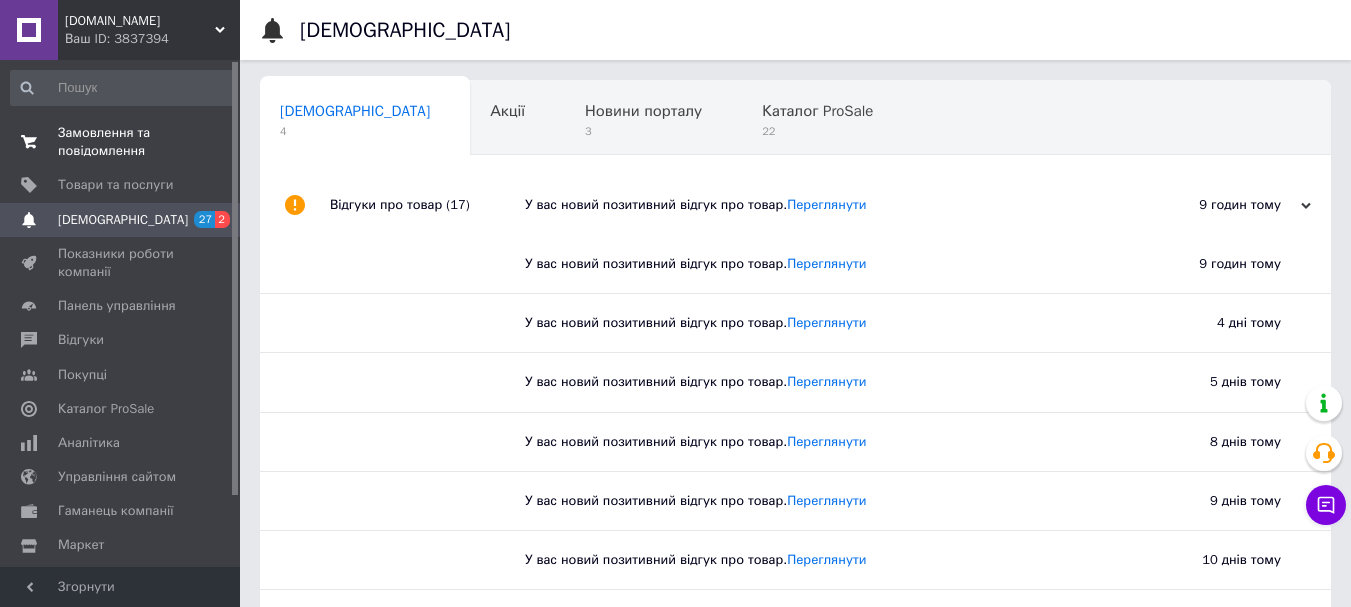 click on "Замовлення та повідомлення" at bounding box center [121, 142] 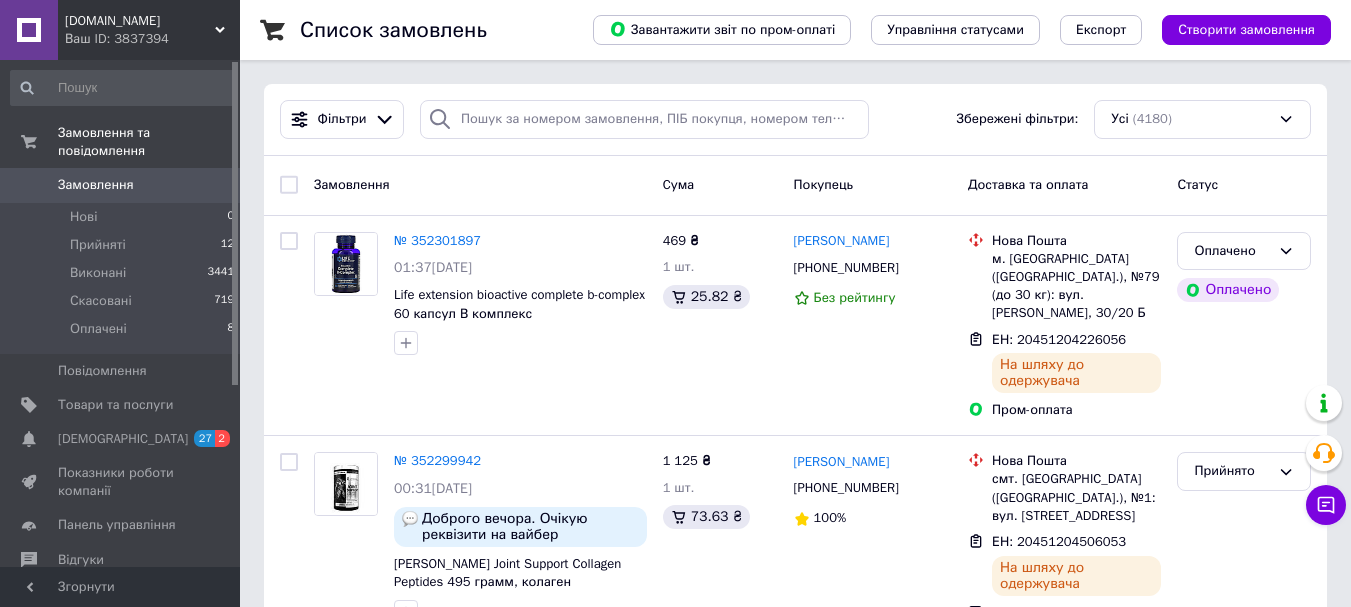click on "Замовлення Cума Покупець Доставка та оплата Статус" at bounding box center (795, 186) 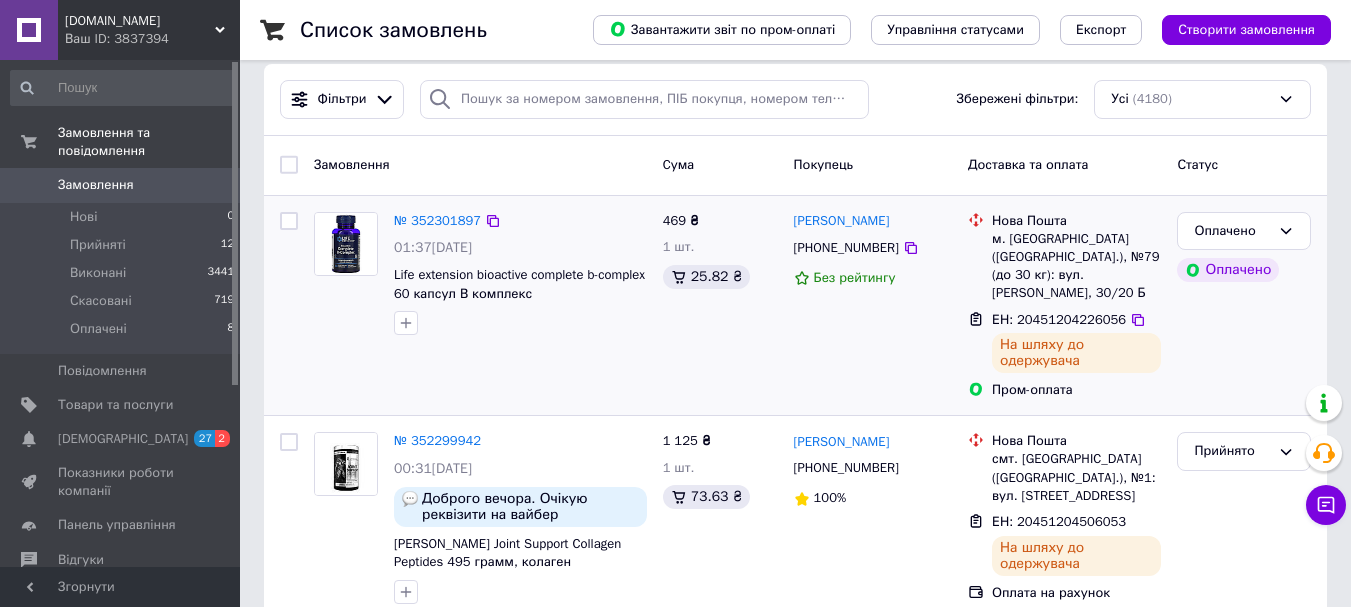 scroll, scrollTop: 0, scrollLeft: 0, axis: both 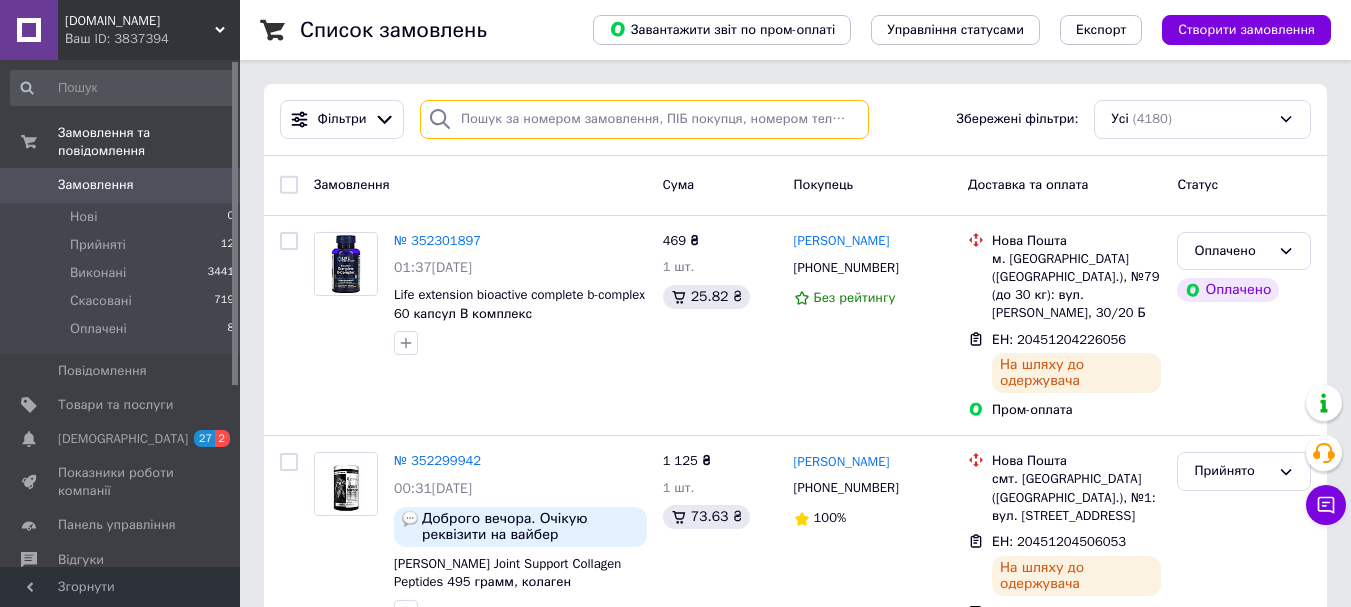 drag, startPoint x: 475, startPoint y: 113, endPoint x: 556, endPoint y: 137, distance: 84.48077 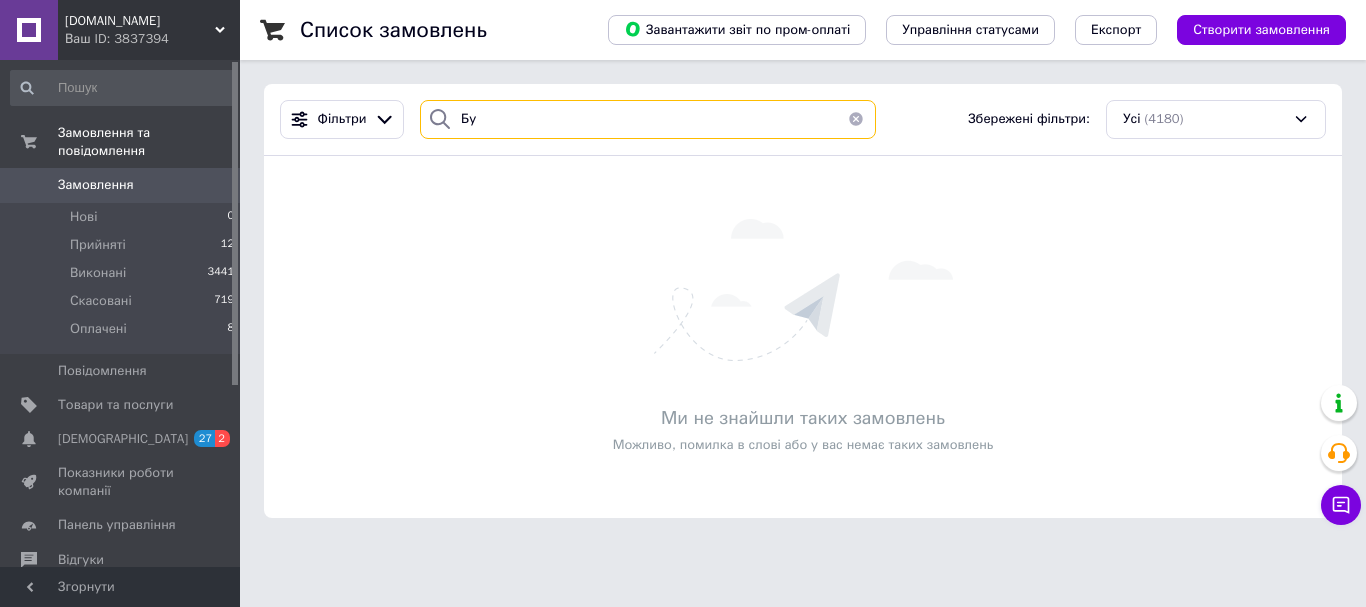 type on "Б" 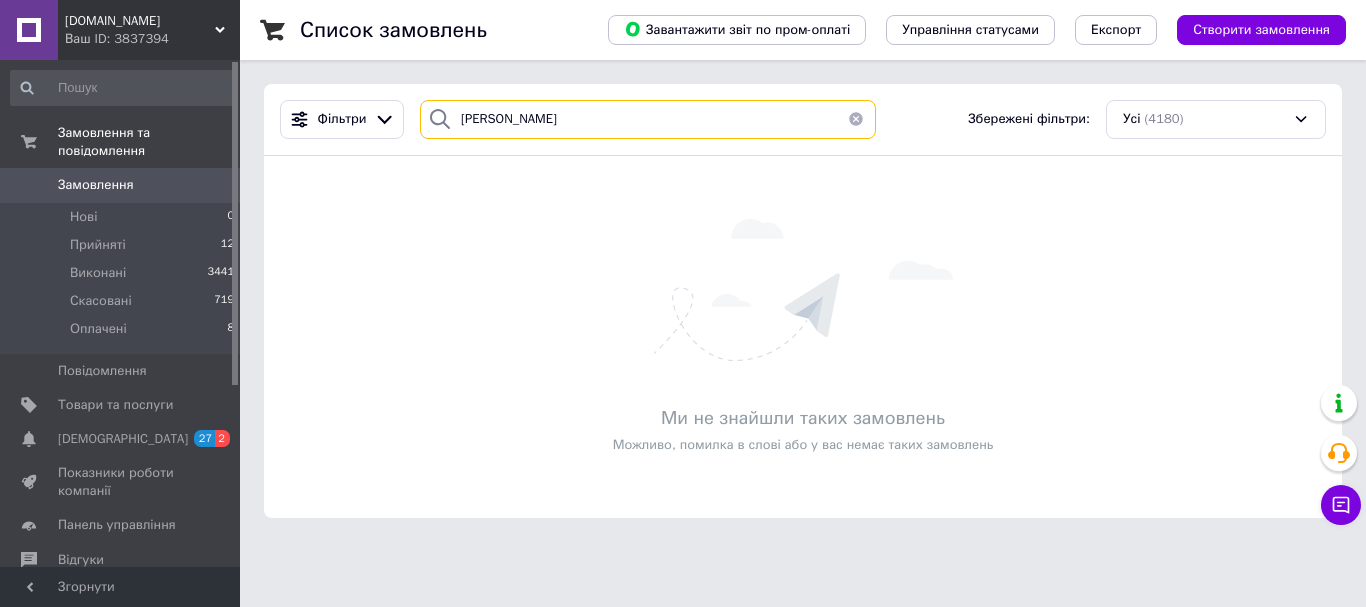 type on "[PERSON_NAME]" 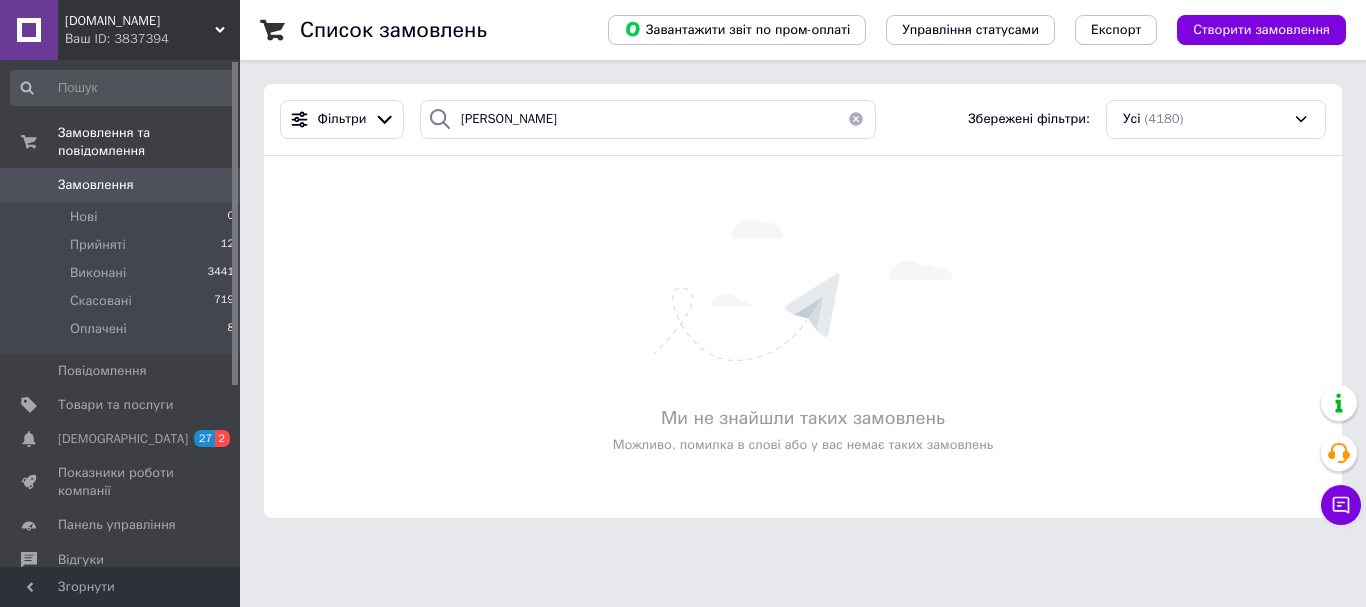click at bounding box center [856, 119] 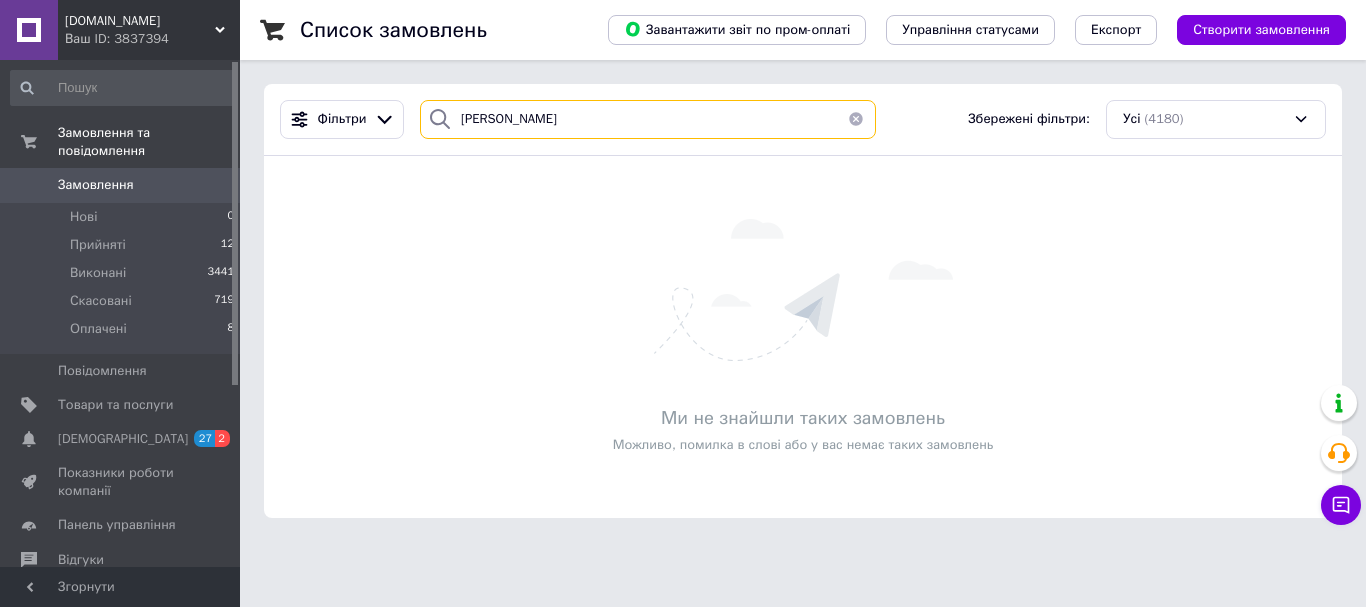 type 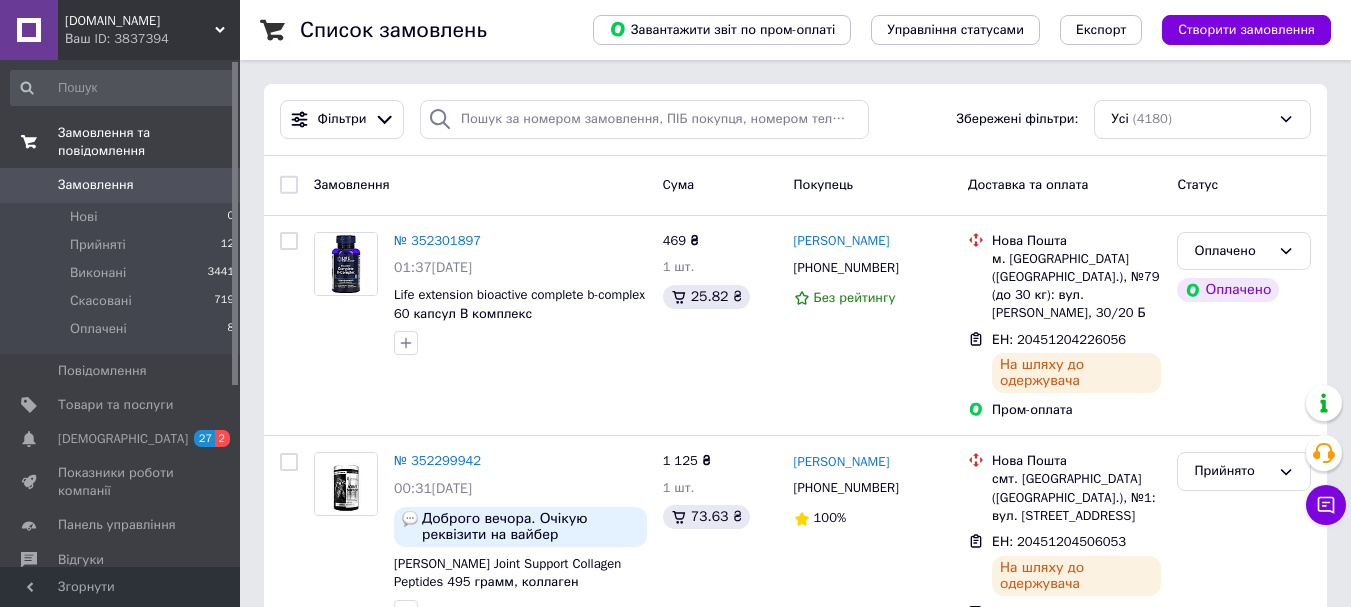 click on "Замовлення та повідомлення" at bounding box center (149, 142) 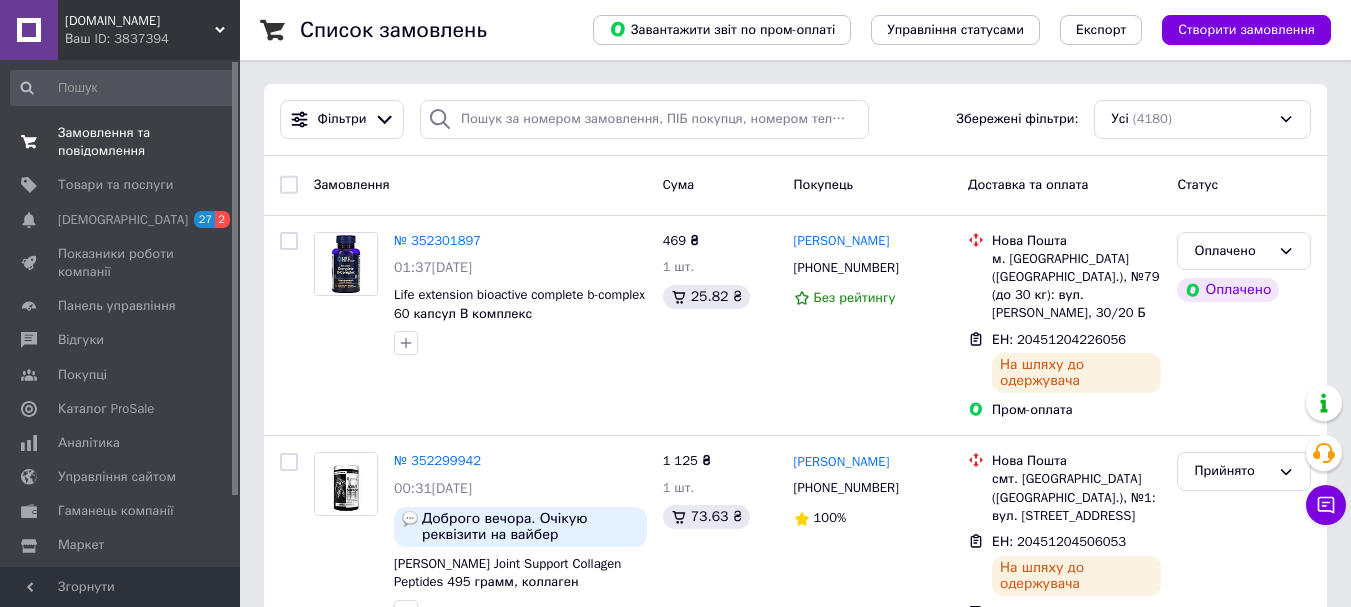 click on "Замовлення та повідомлення" at bounding box center (121, 142) 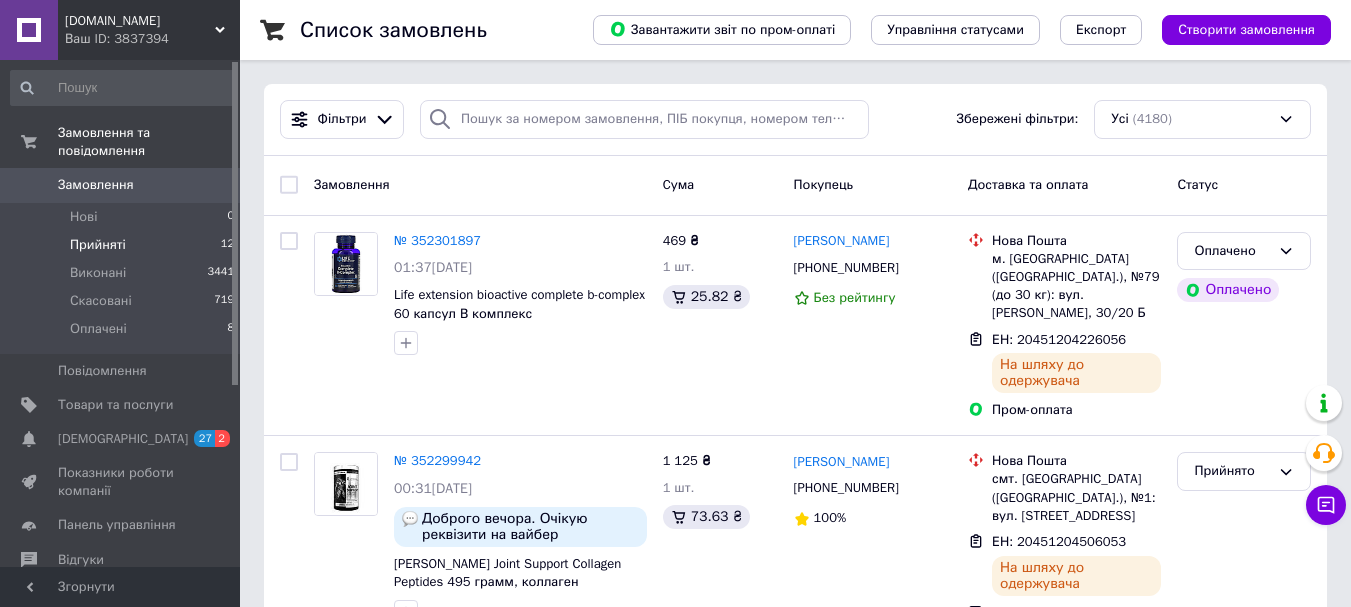 click on "Прийняті" at bounding box center [98, 245] 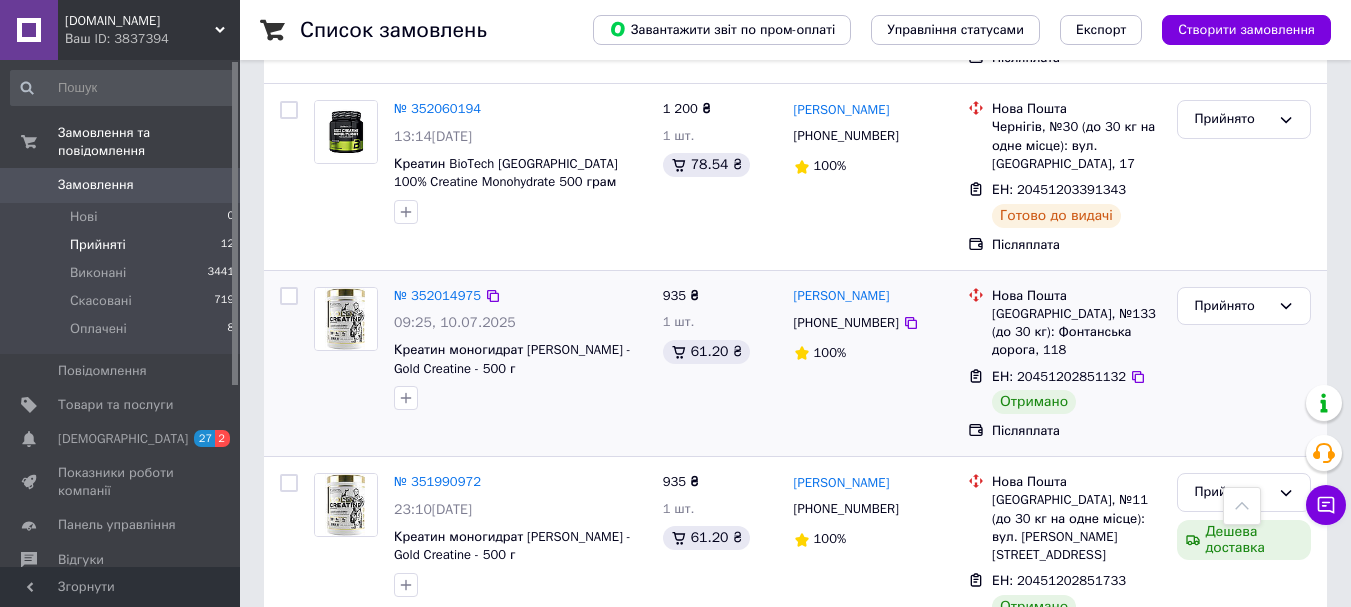 scroll, scrollTop: 1000, scrollLeft: 0, axis: vertical 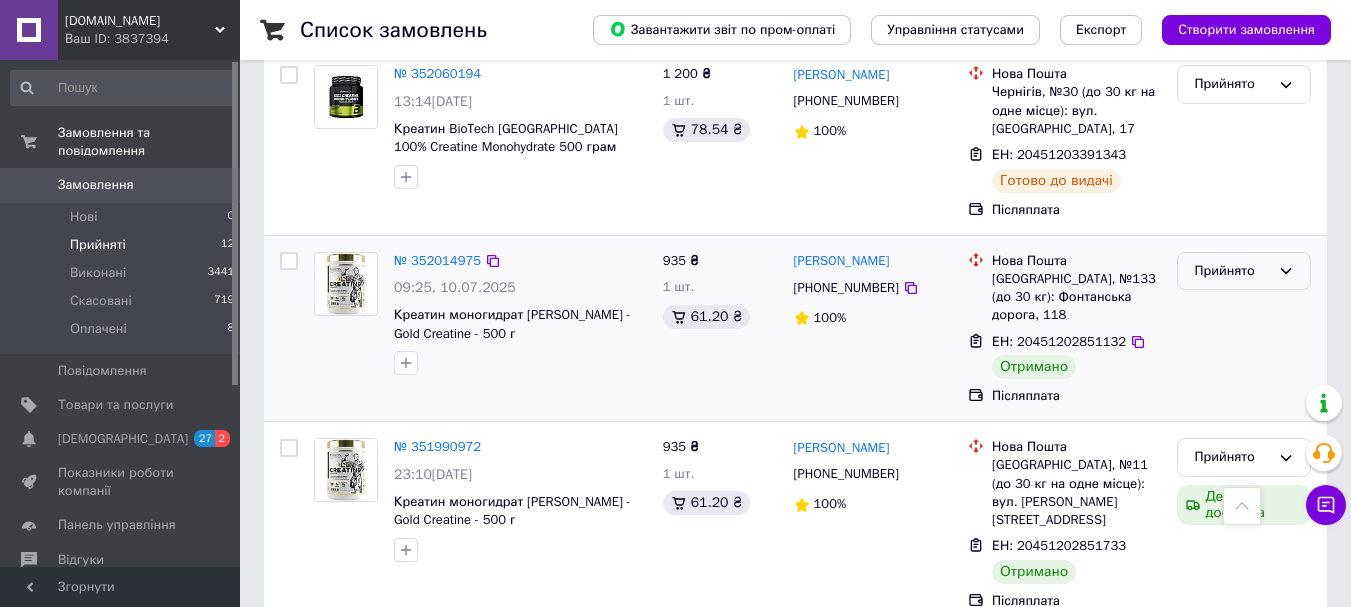 click 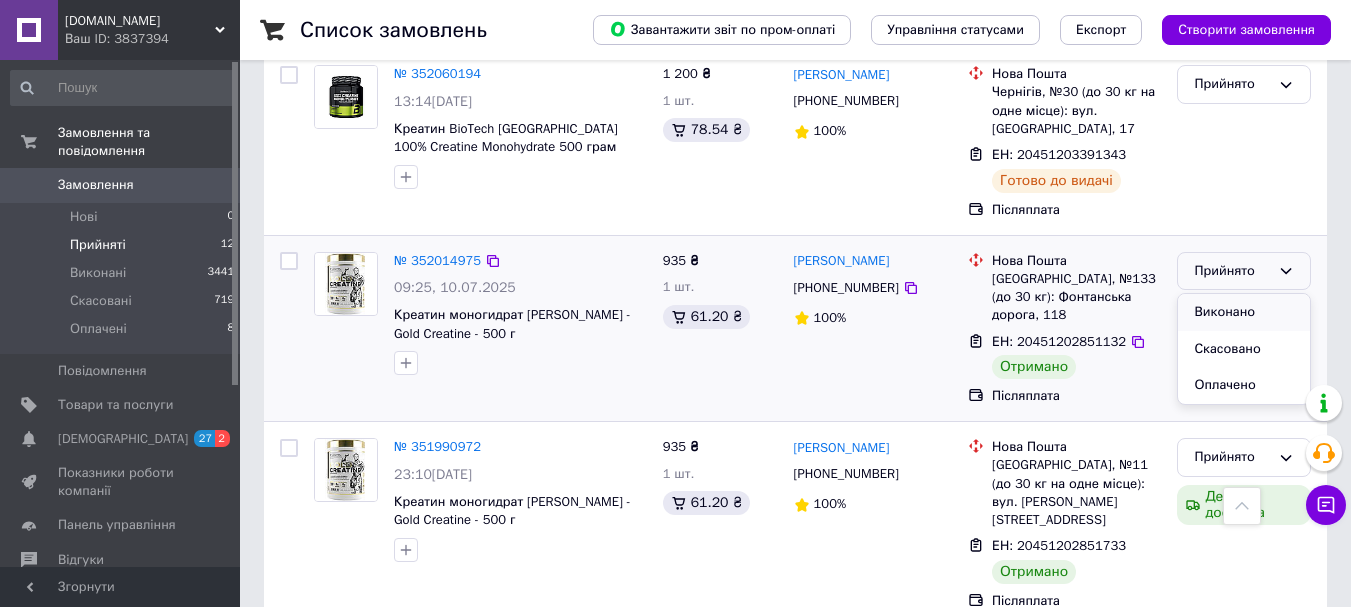 click on "Виконано" at bounding box center [1244, 312] 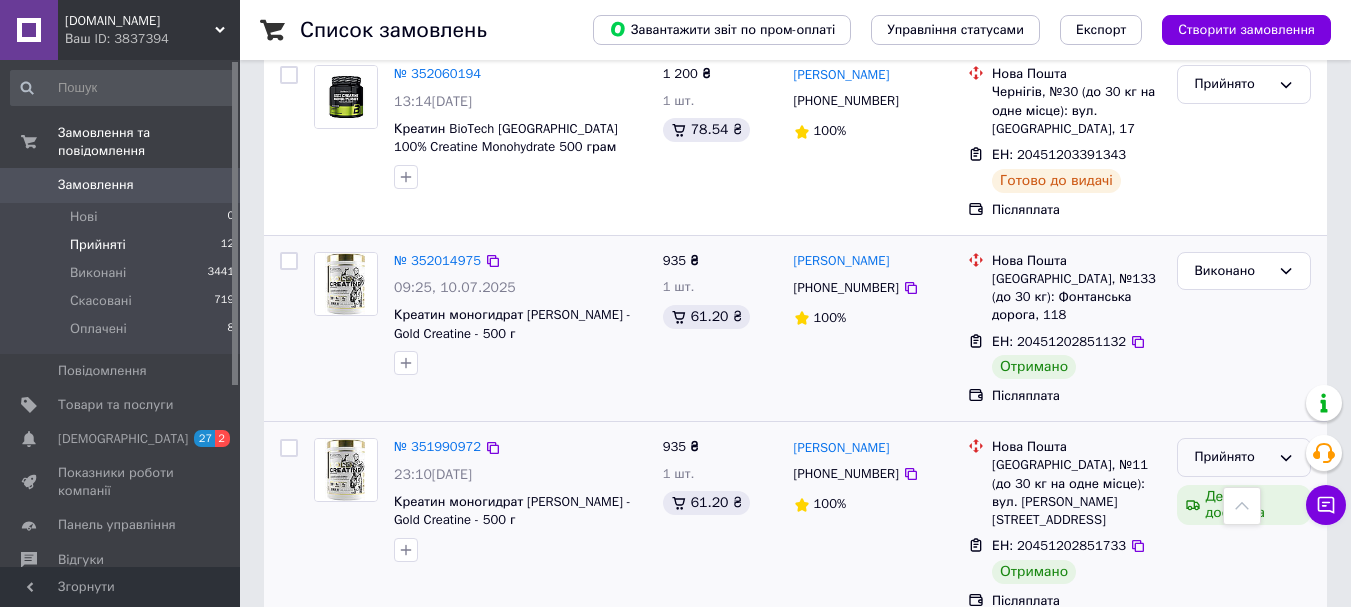 click 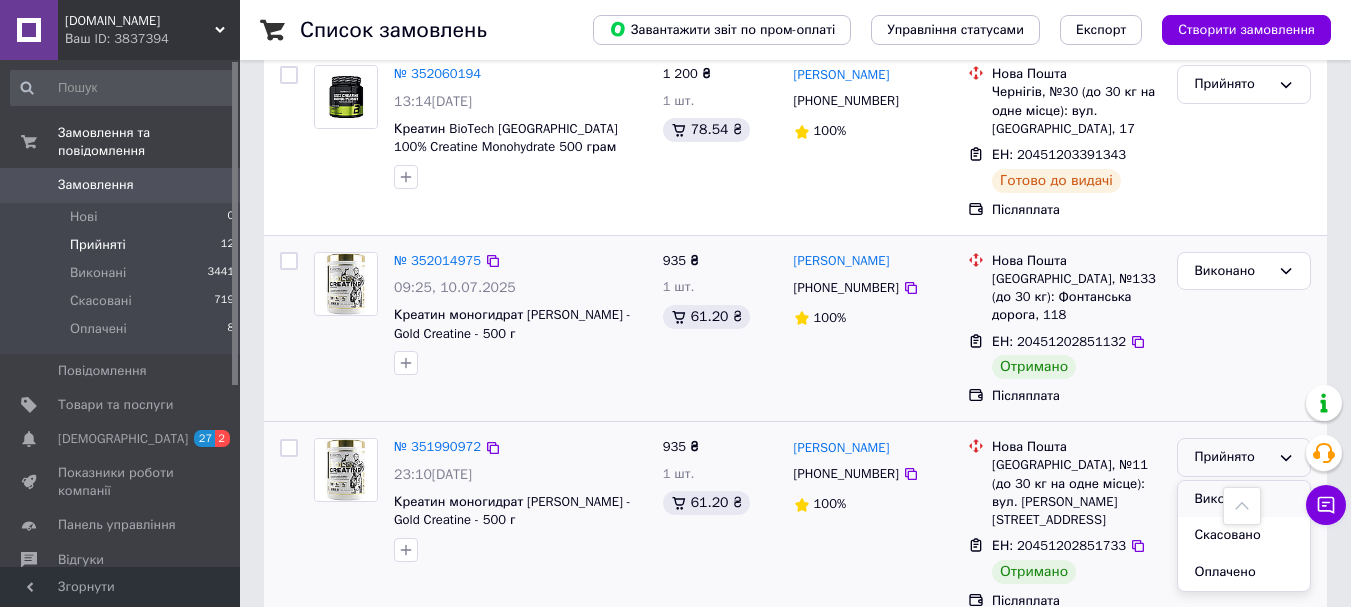 click on "Виконано" at bounding box center (1244, 499) 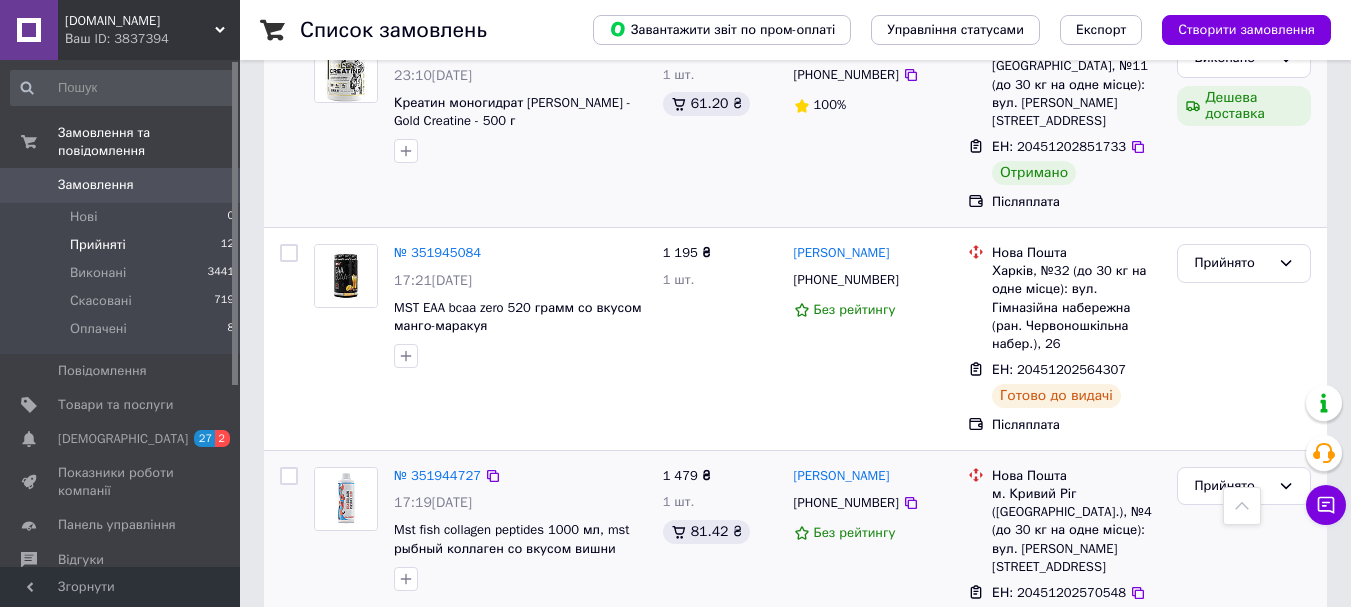 scroll, scrollTop: 1400, scrollLeft: 0, axis: vertical 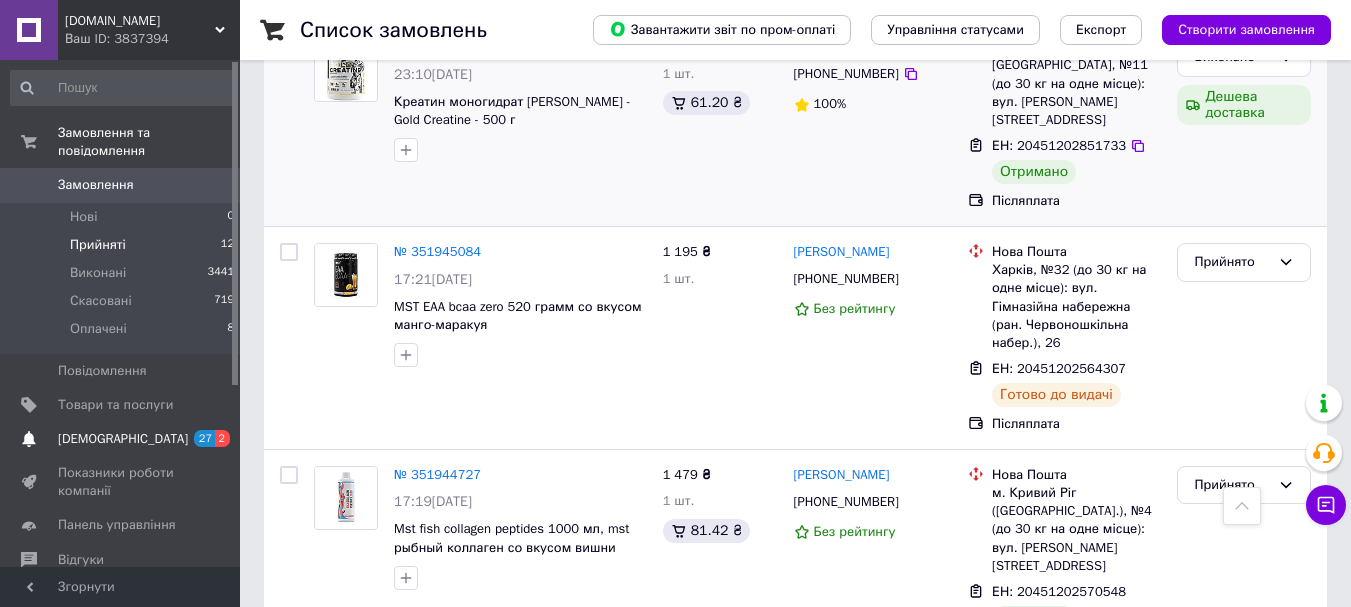 click on "[DEMOGRAPHIC_DATA]" at bounding box center (123, 439) 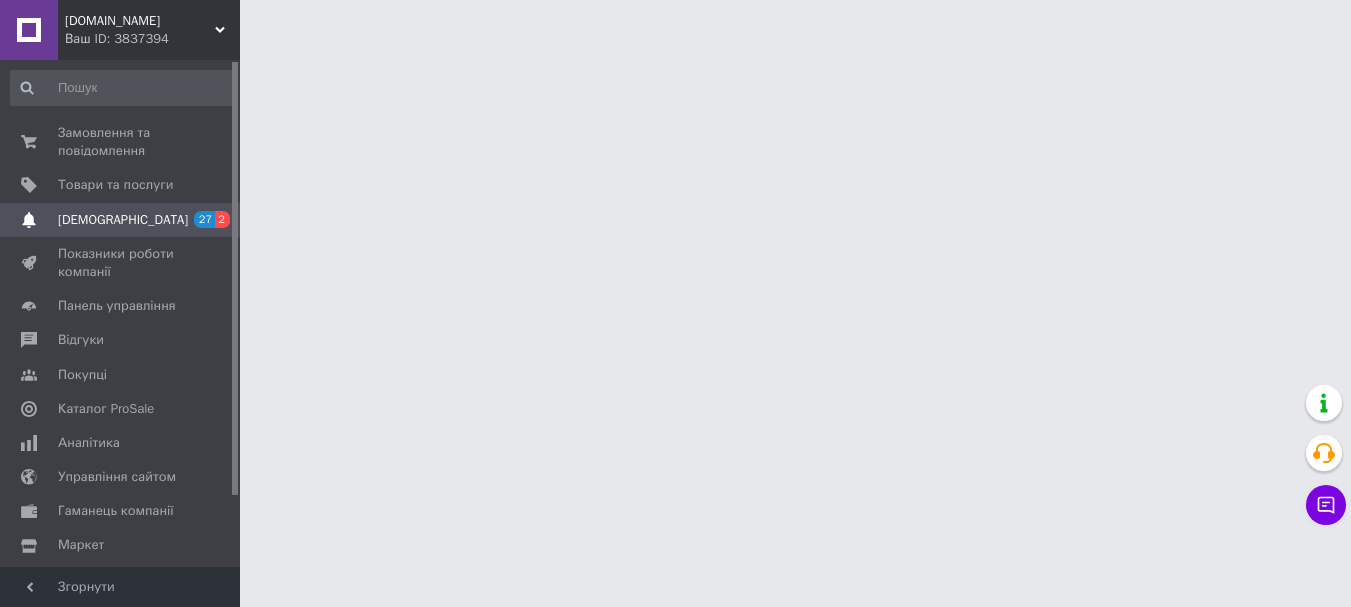 scroll, scrollTop: 0, scrollLeft: 0, axis: both 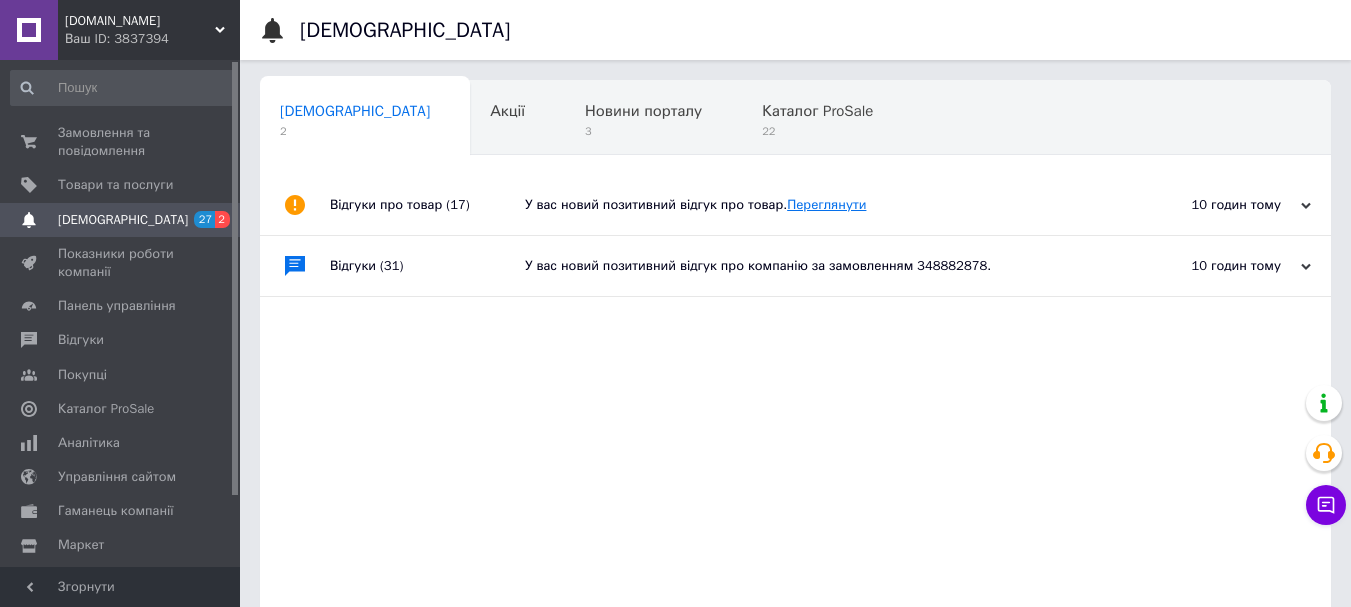 click on "Переглянути" at bounding box center (826, 204) 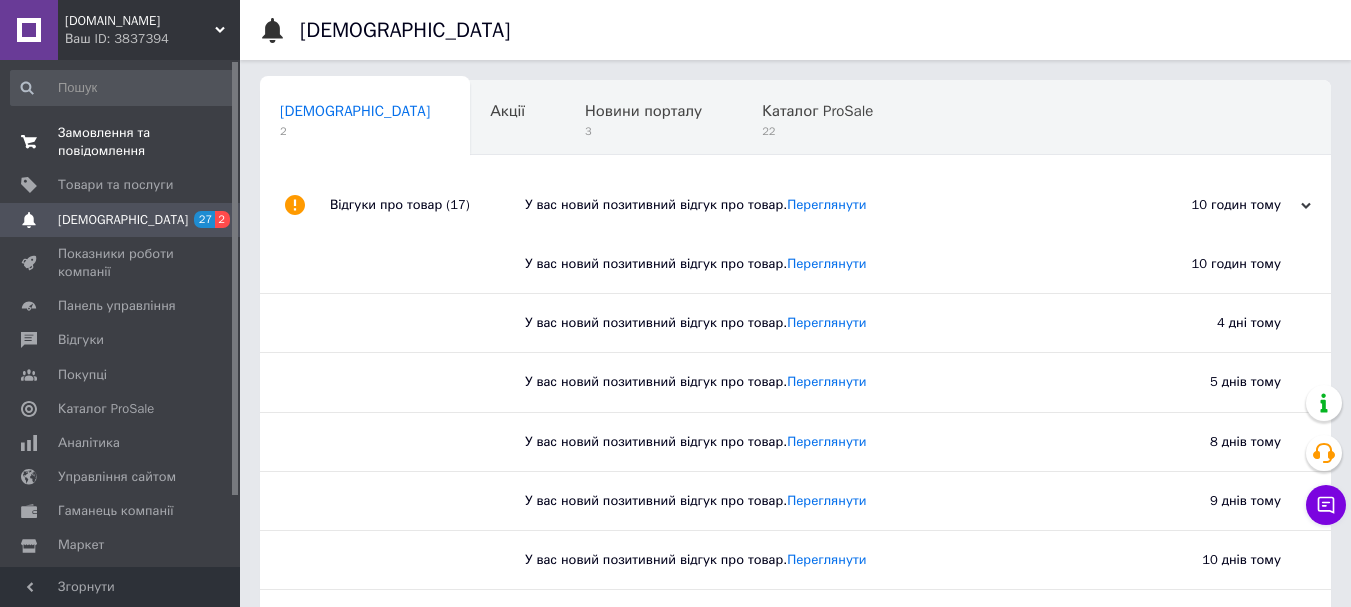 click on "Замовлення та повідомлення" at bounding box center (121, 142) 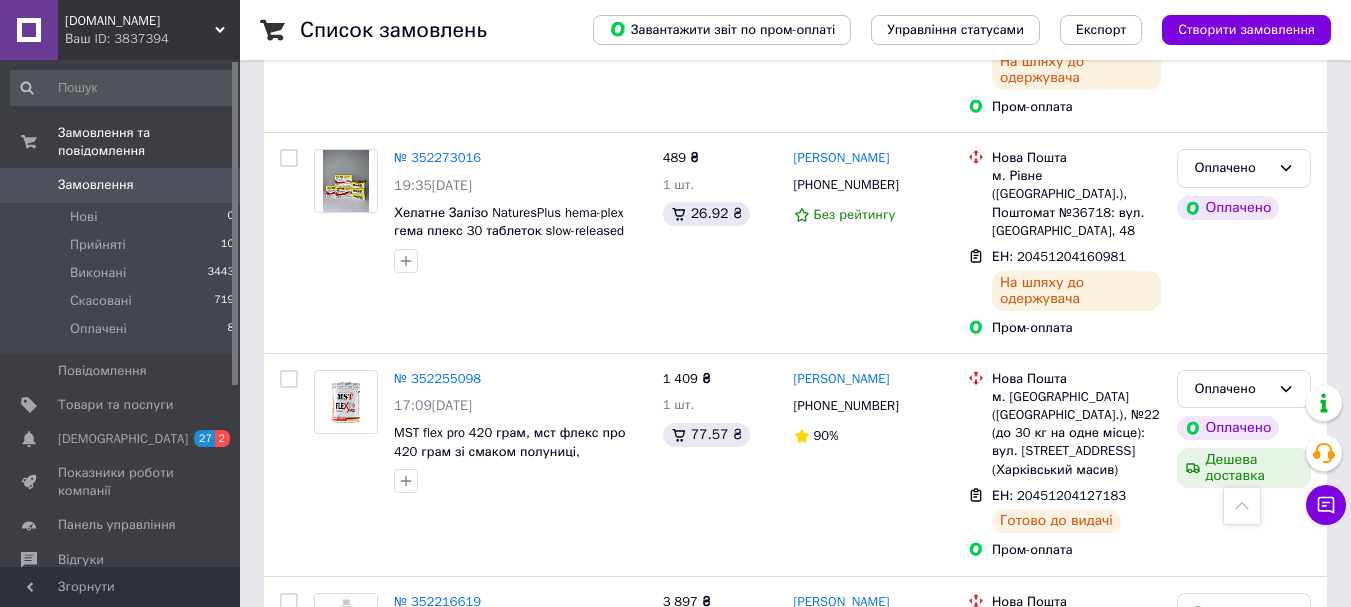 scroll, scrollTop: 0, scrollLeft: 0, axis: both 